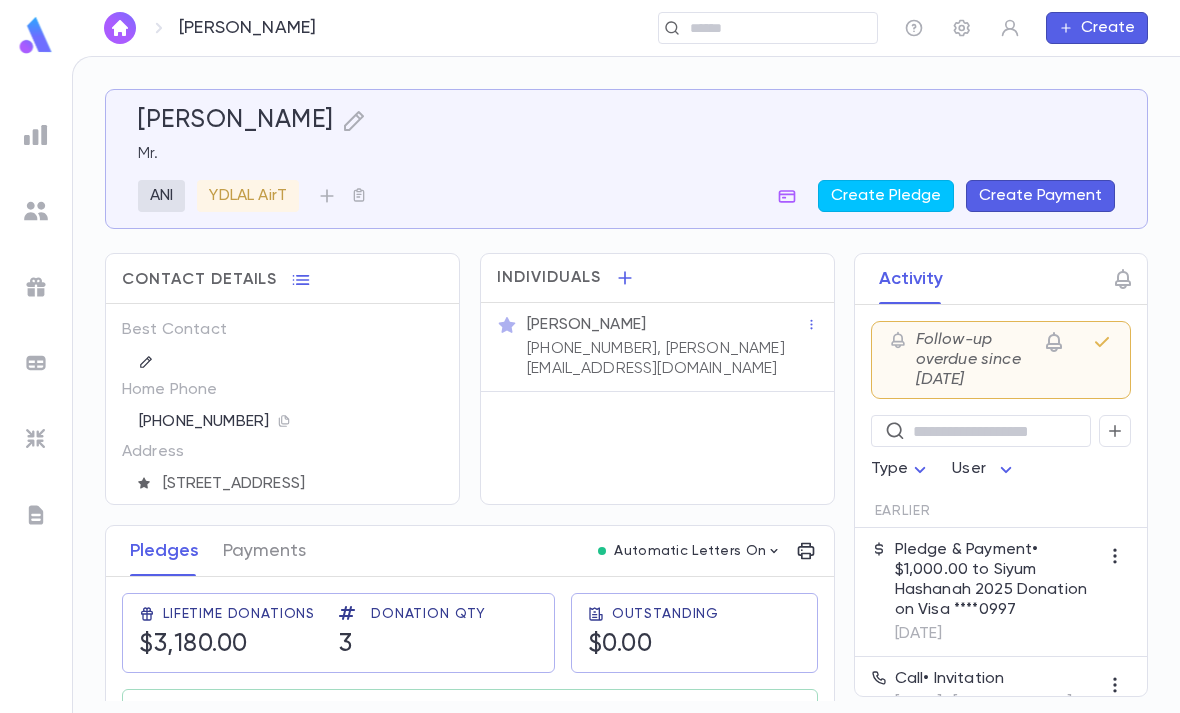 scroll, scrollTop: 0, scrollLeft: 0, axis: both 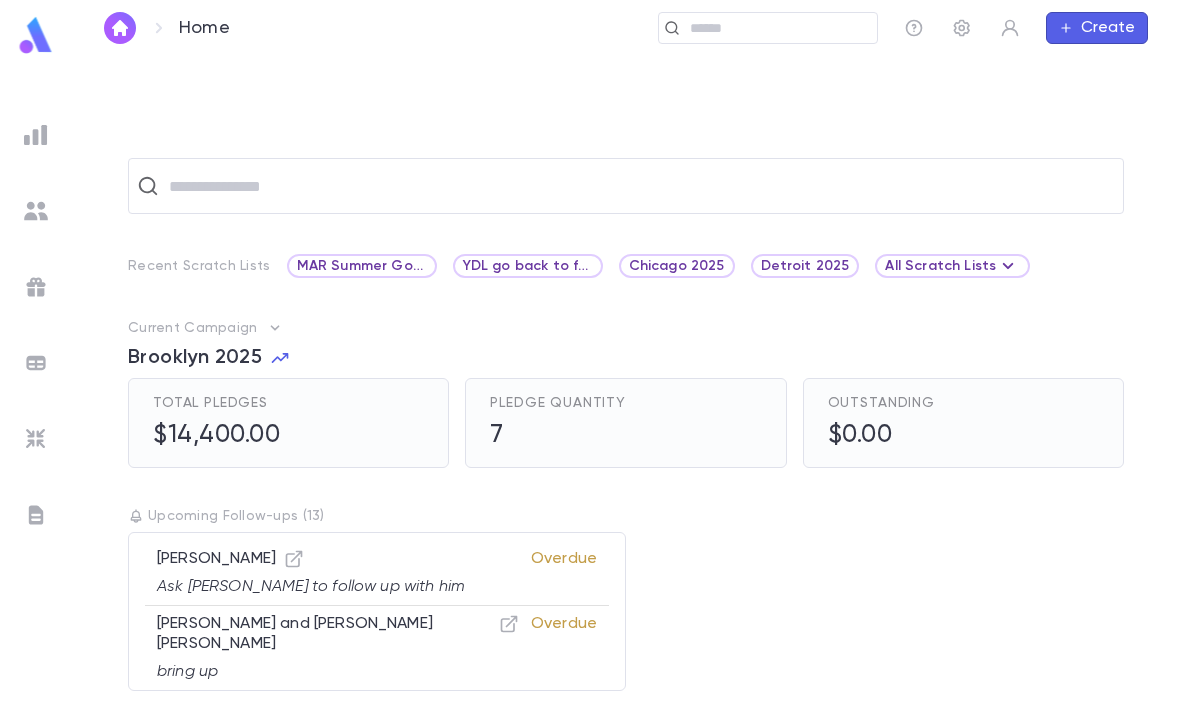 click on "YDL go back to from last year" at bounding box center [528, 266] 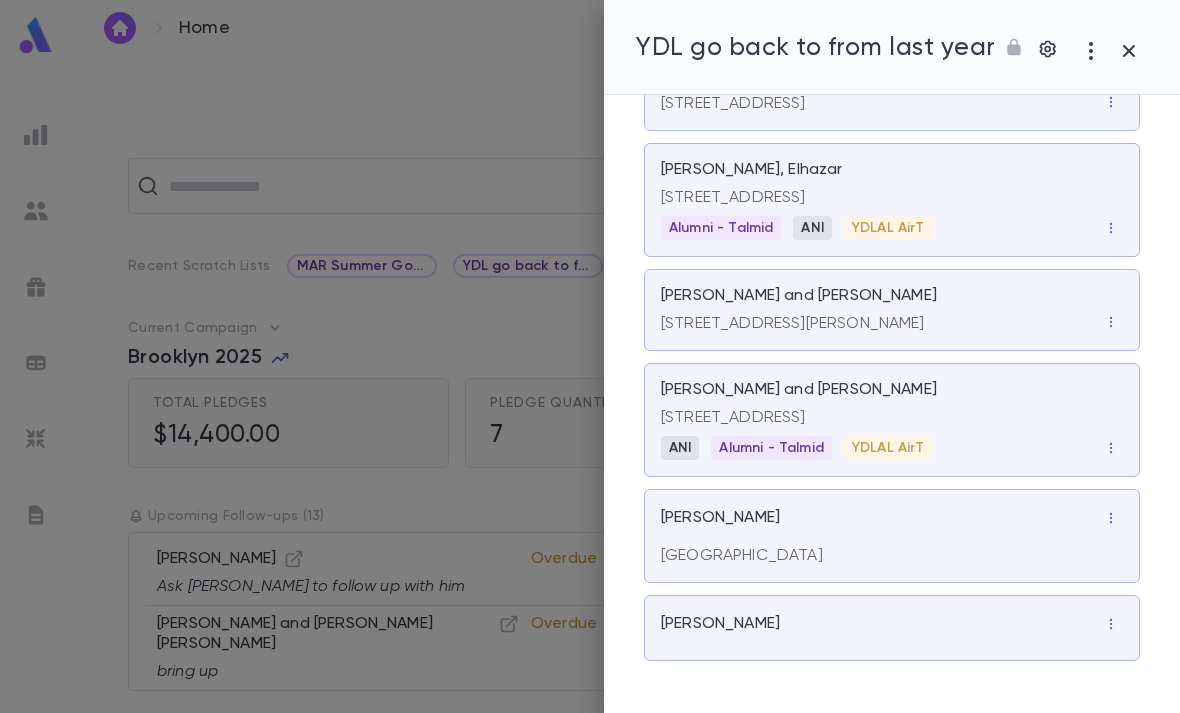 scroll, scrollTop: 1272, scrollLeft: 0, axis: vertical 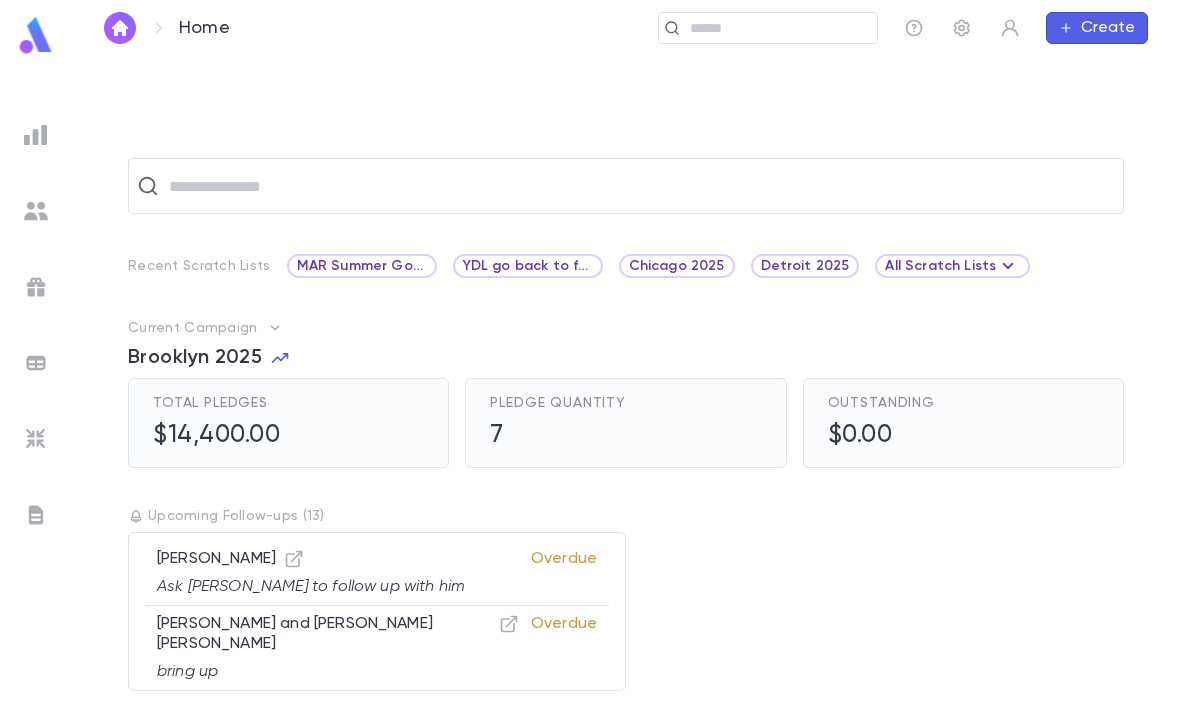 click on "Detroit 2025" at bounding box center [805, 266] 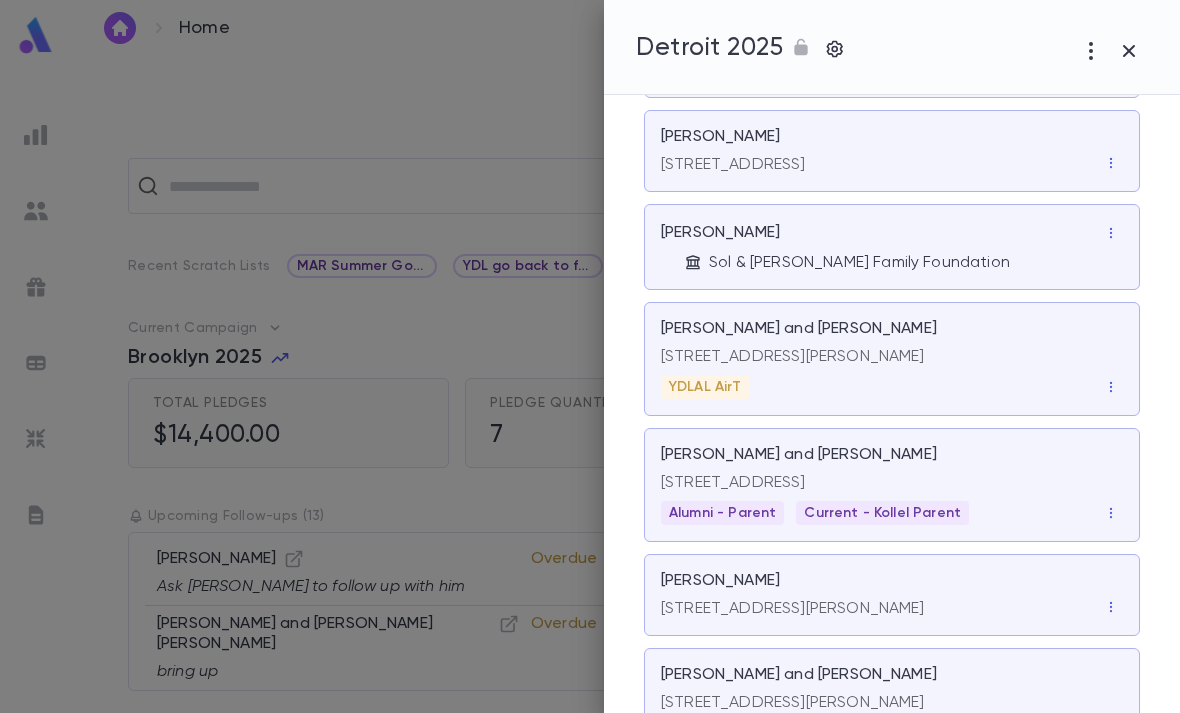 scroll, scrollTop: 808, scrollLeft: 0, axis: vertical 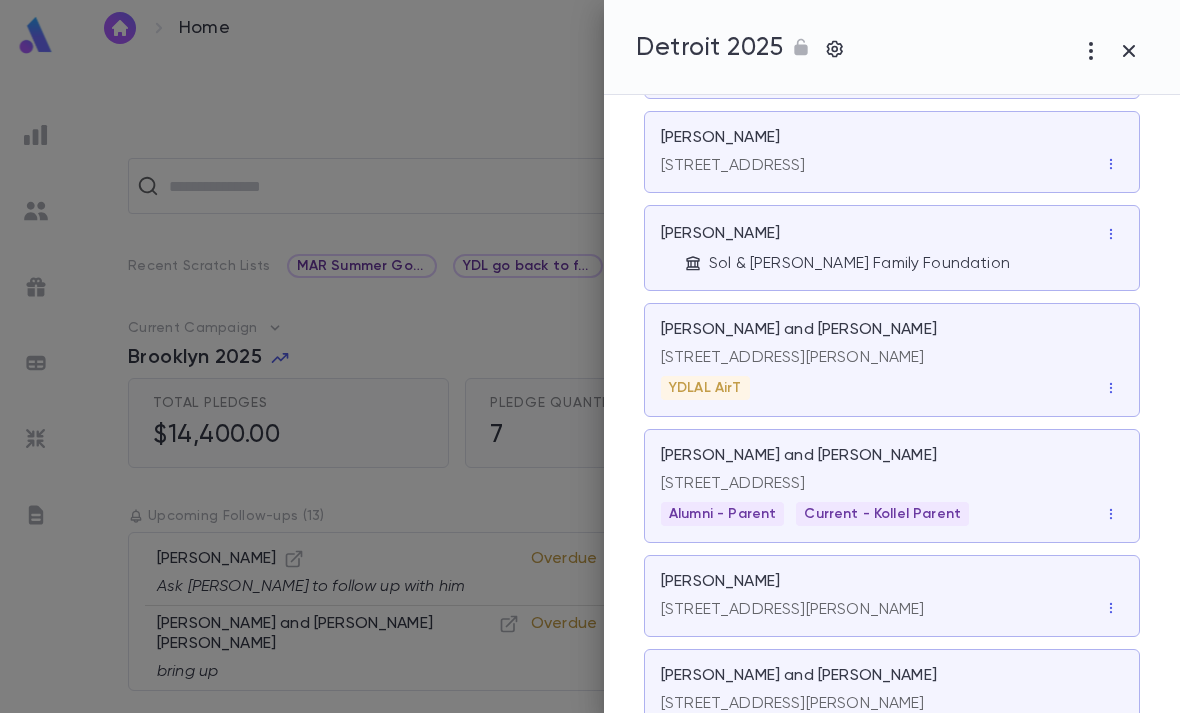 click at bounding box center (590, 356) 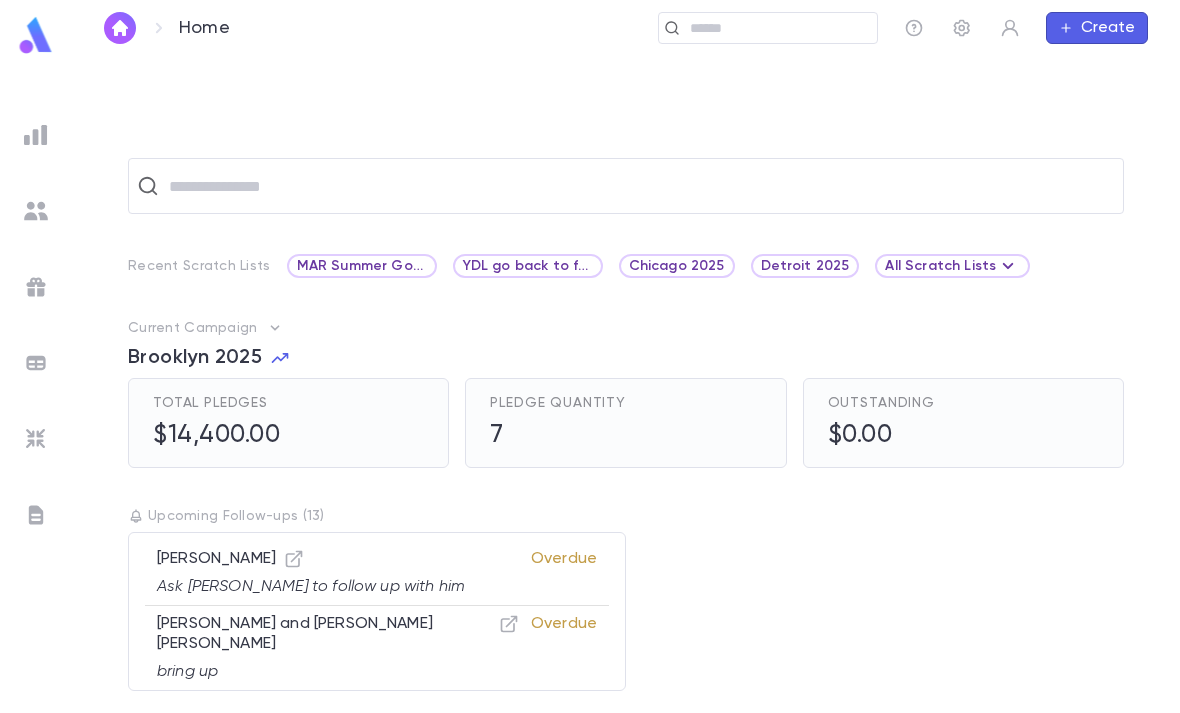 click at bounding box center [36, 35] 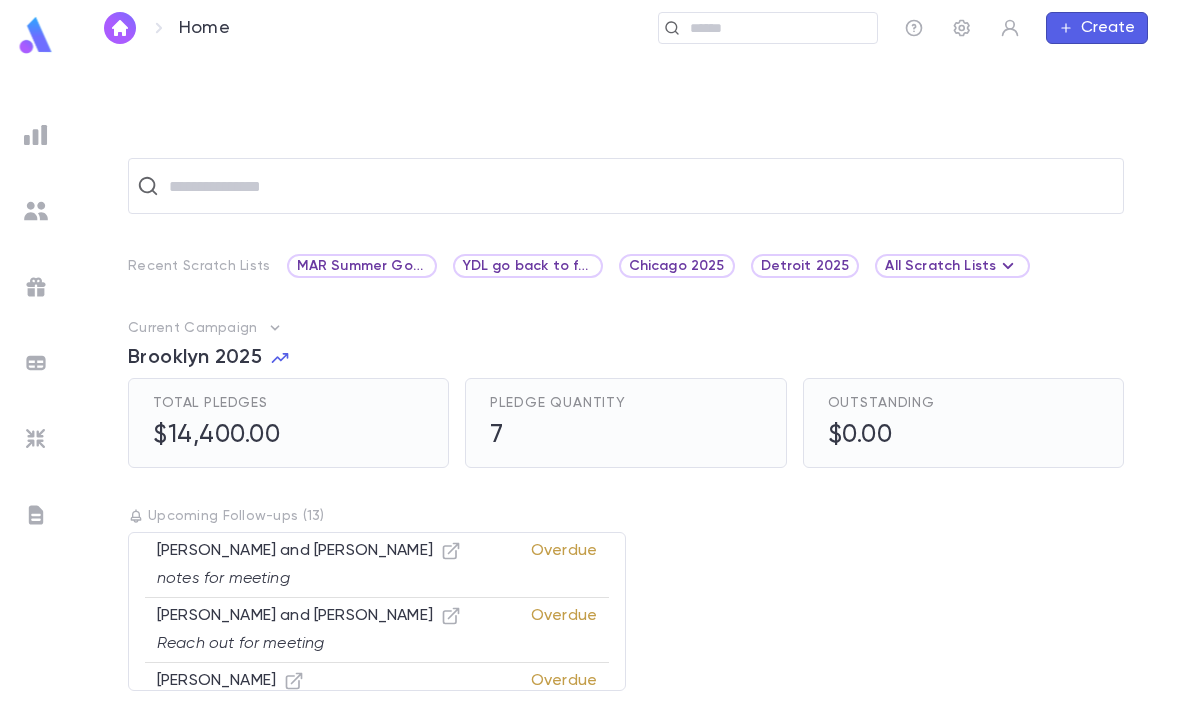 scroll, scrollTop: 547, scrollLeft: 0, axis: vertical 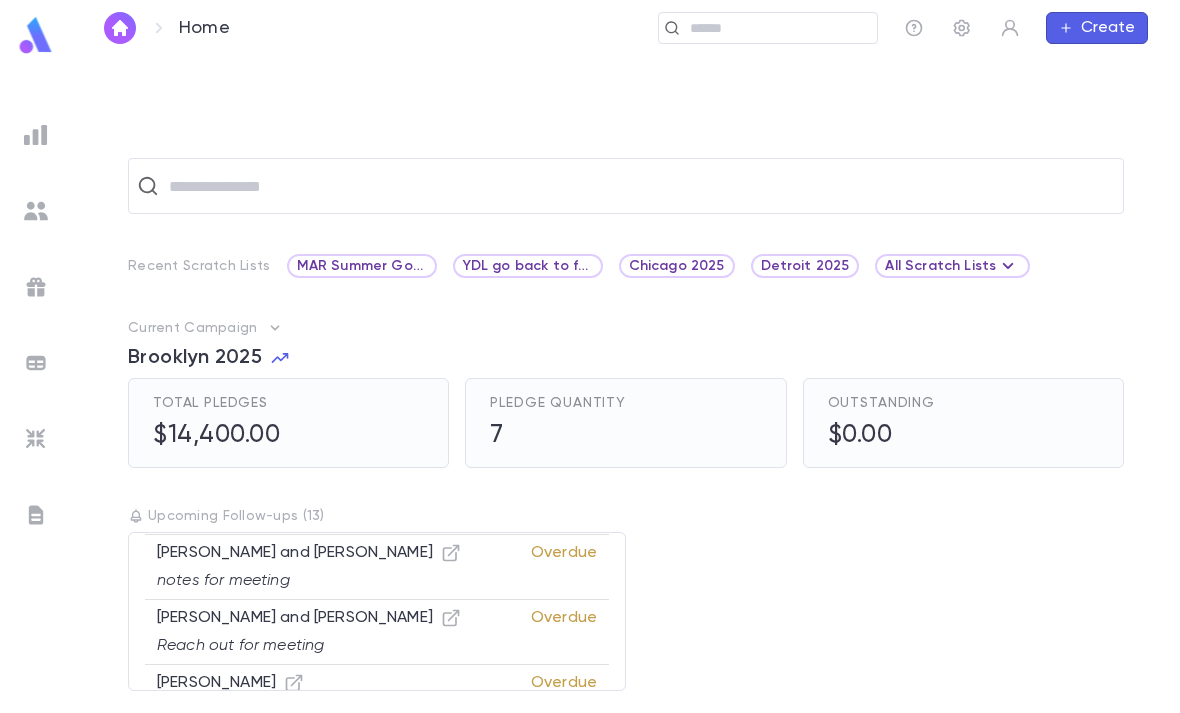 click 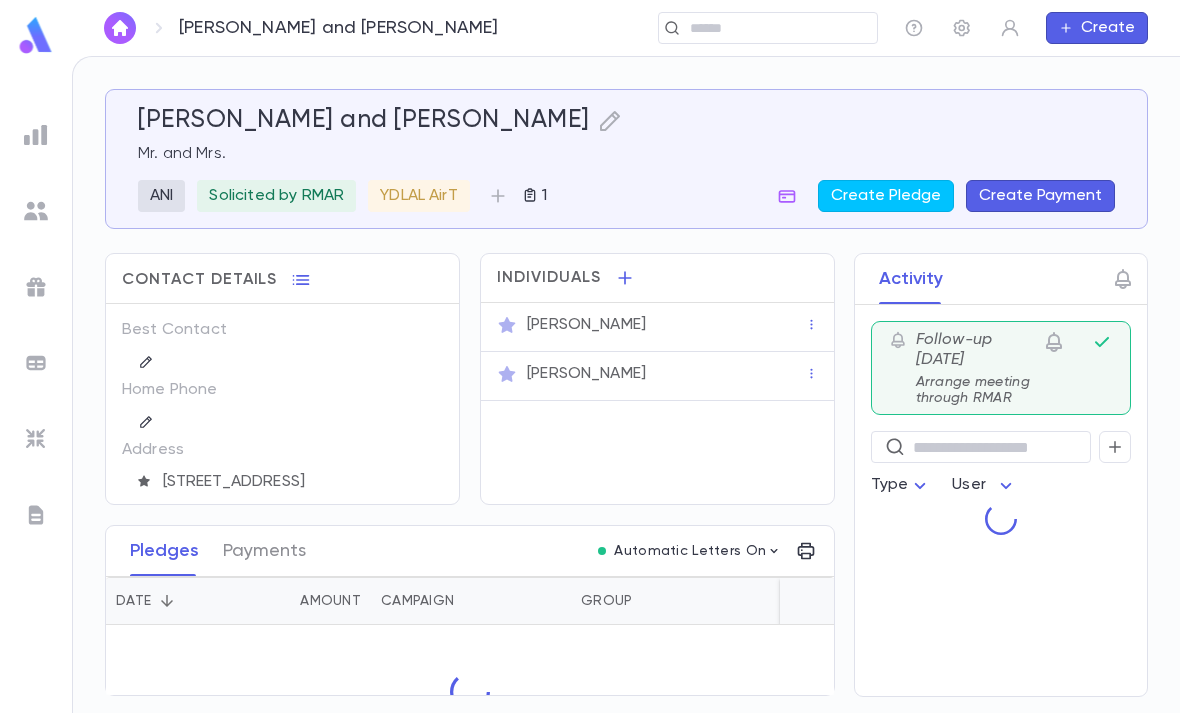 scroll, scrollTop: 0, scrollLeft: 0, axis: both 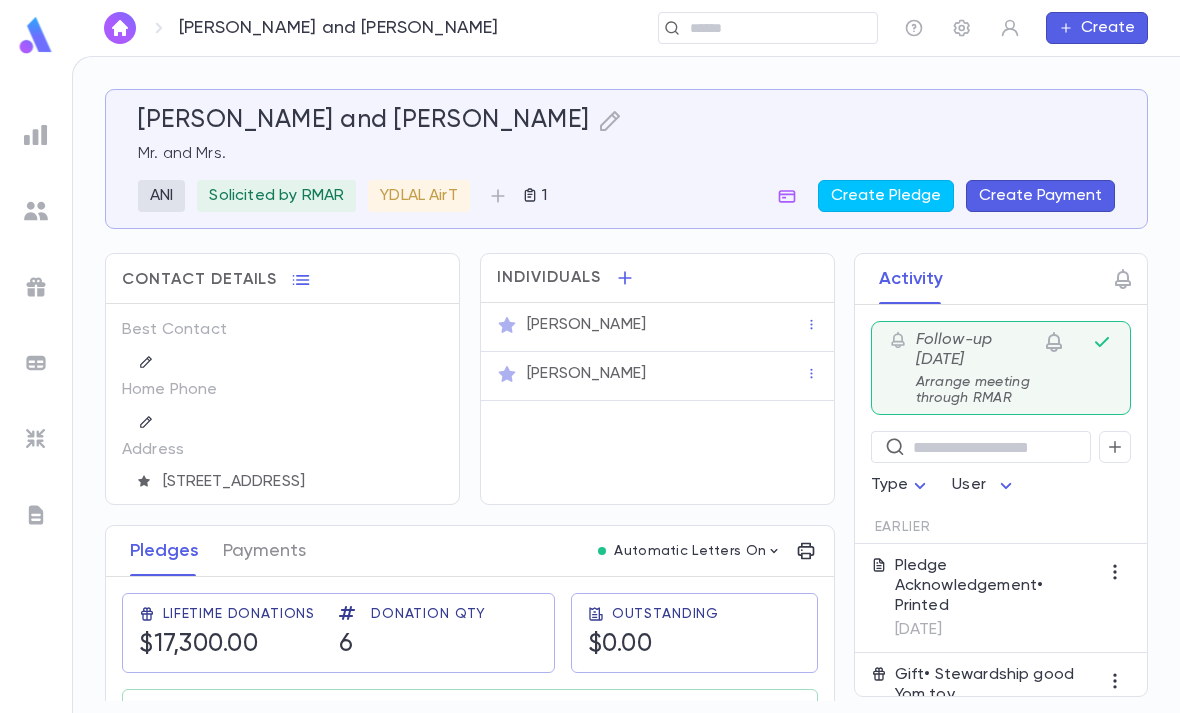 click 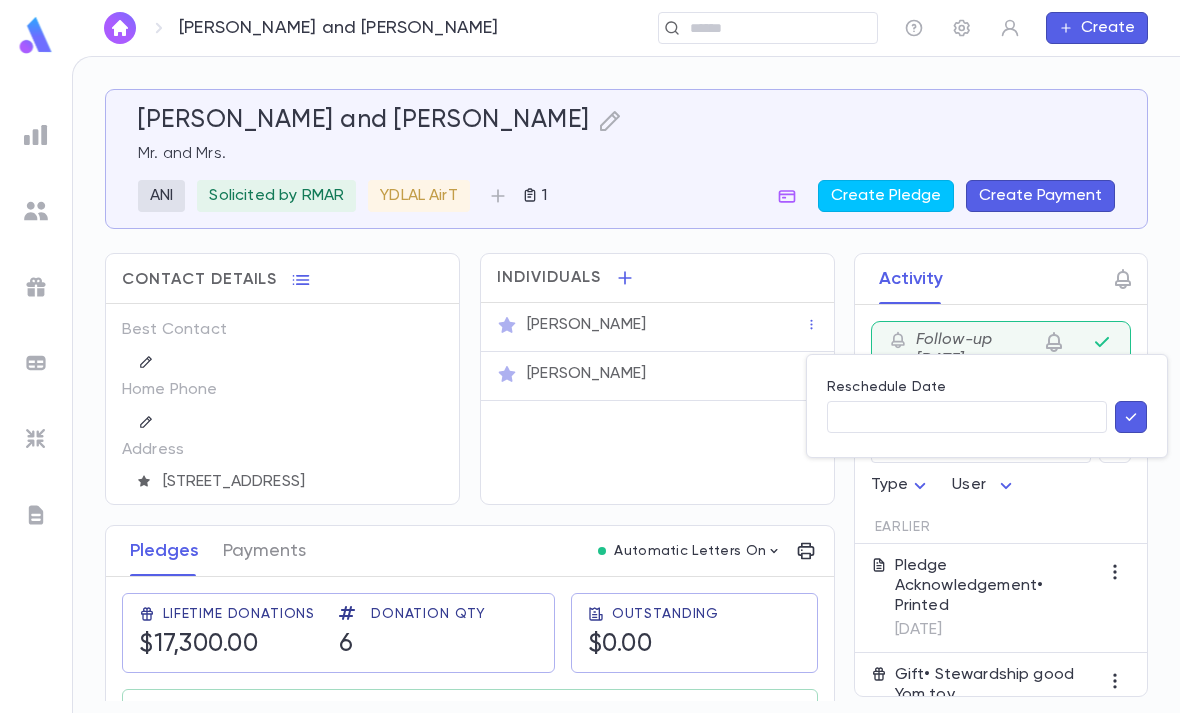 click at bounding box center (590, 356) 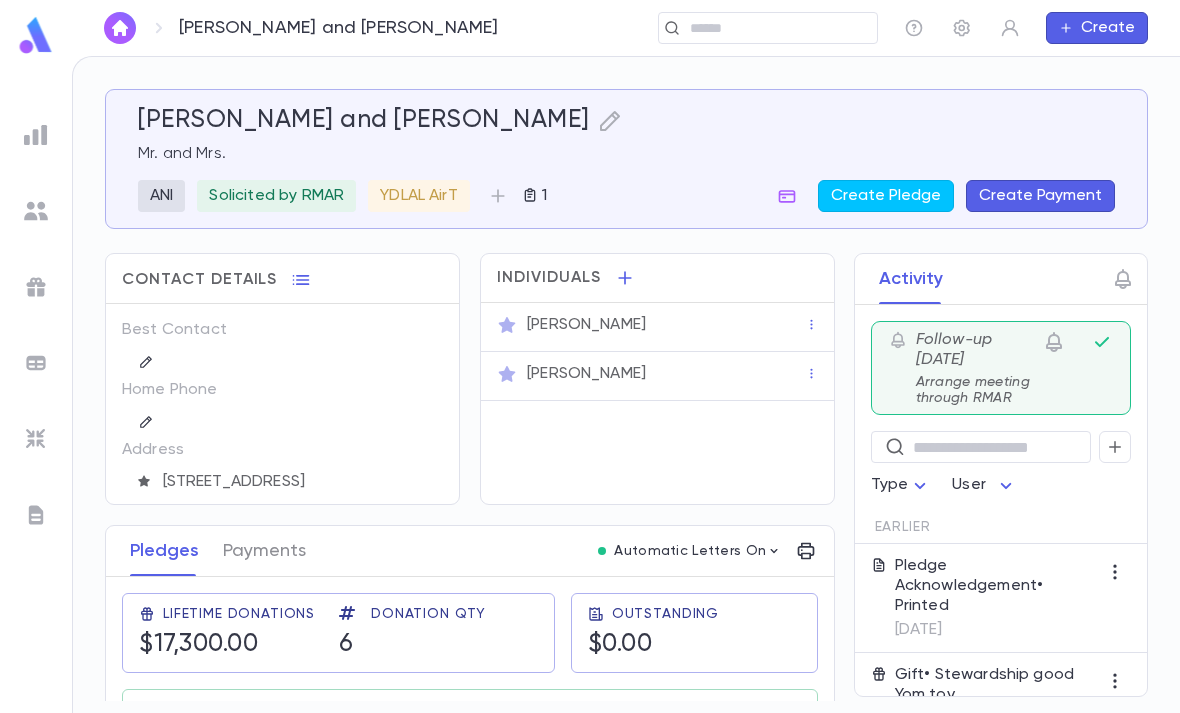 click on "Follow-up   today Arrange meeting through RMAR" at bounding box center (1001, 368) 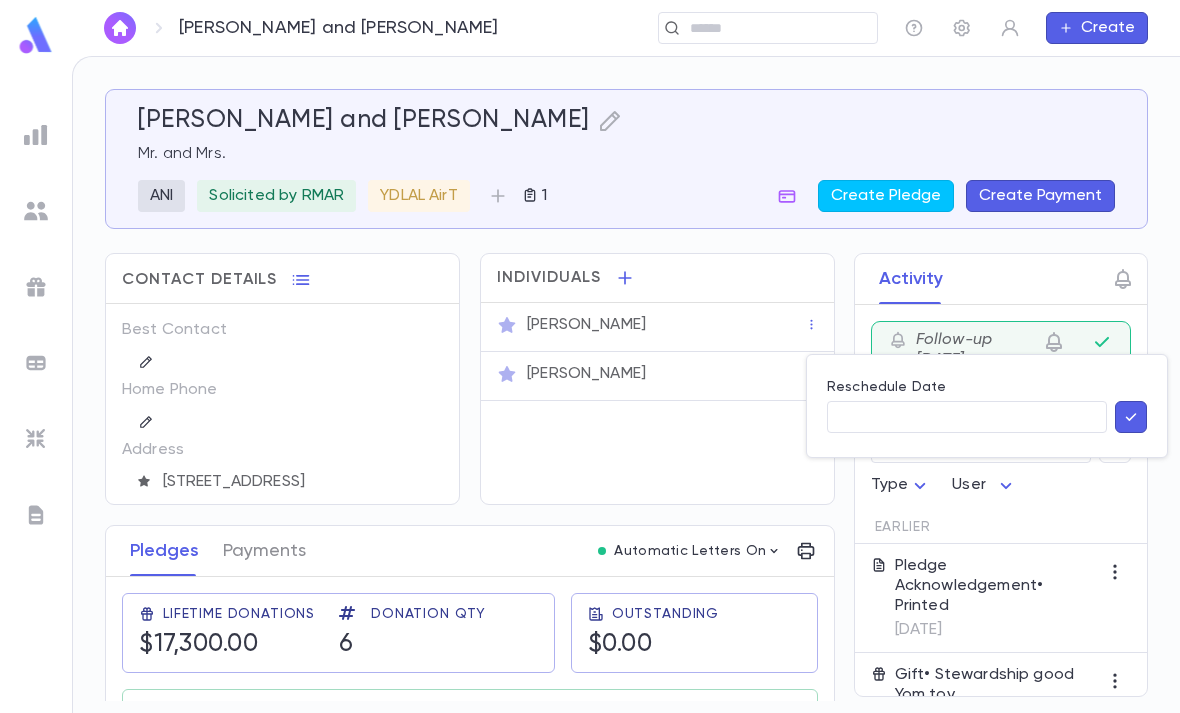 click on "Reschedule Date" at bounding box center (967, 417) 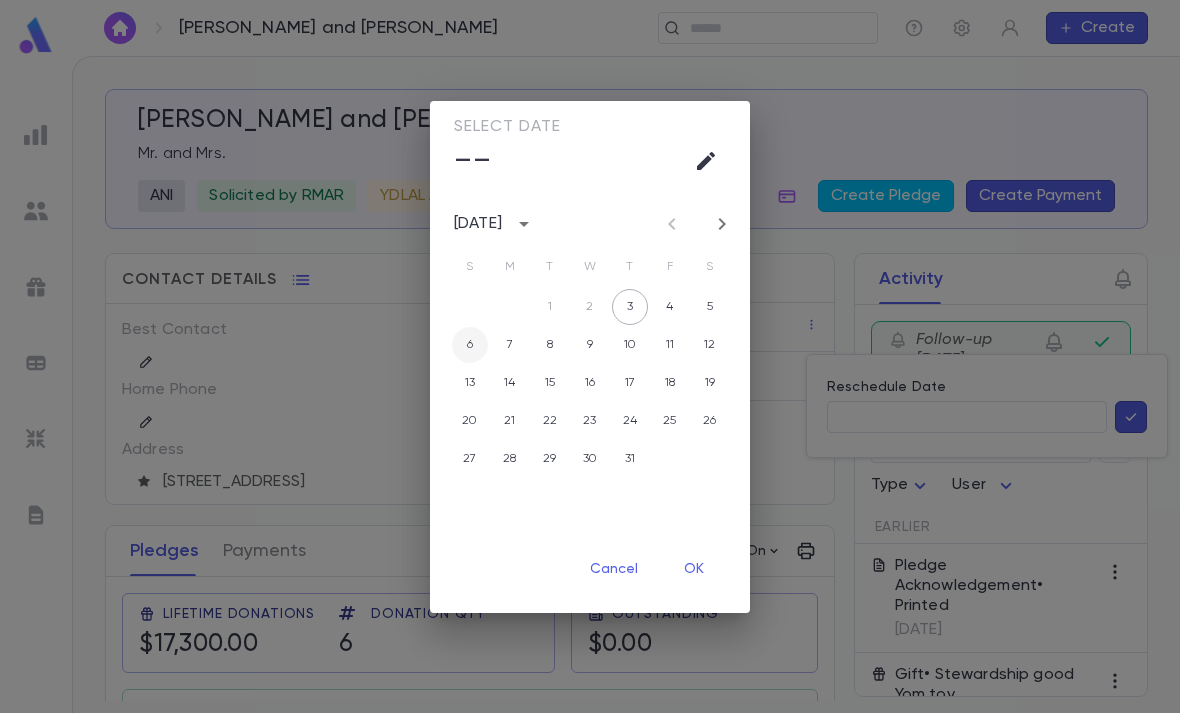 click on "6" at bounding box center (470, 345) 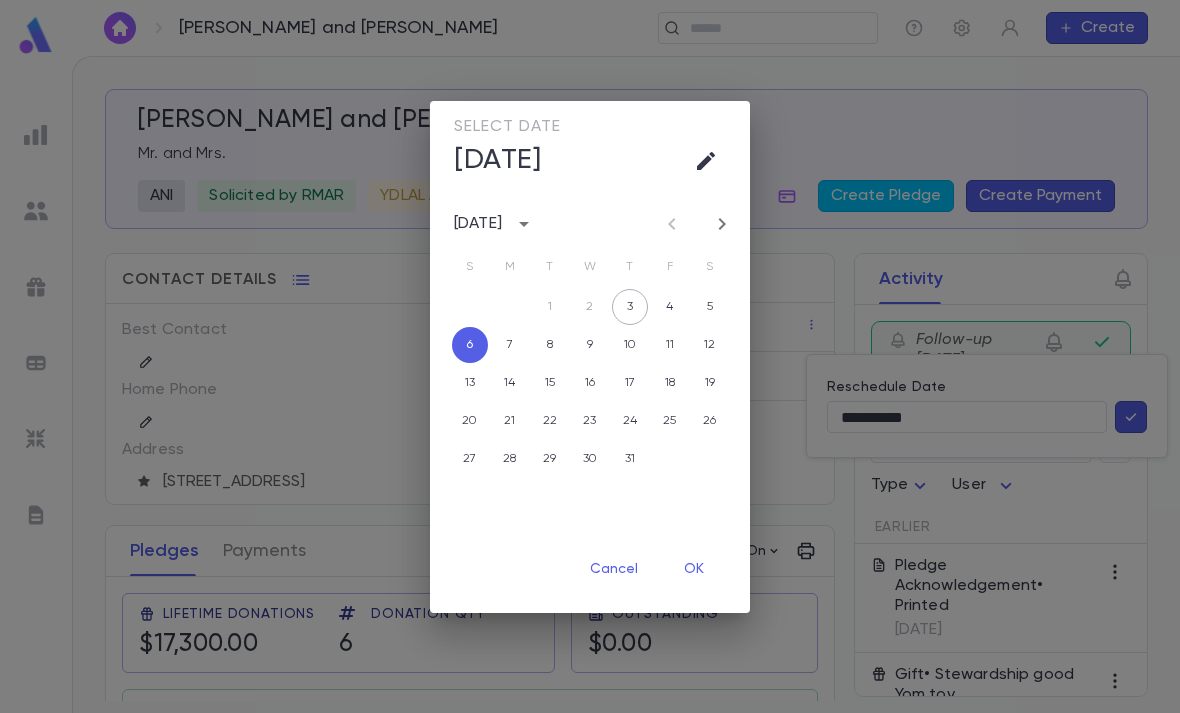 click on "Select date Sun, Jul 6 July 2025 S M T W T F S 1 2 3 4 5 6 7 8 9 10 11 12 13 14 15 16 17 18 19 20 21 22 23 24 25 26 27 28 29 30 31 Cancel OK" at bounding box center (590, 356) 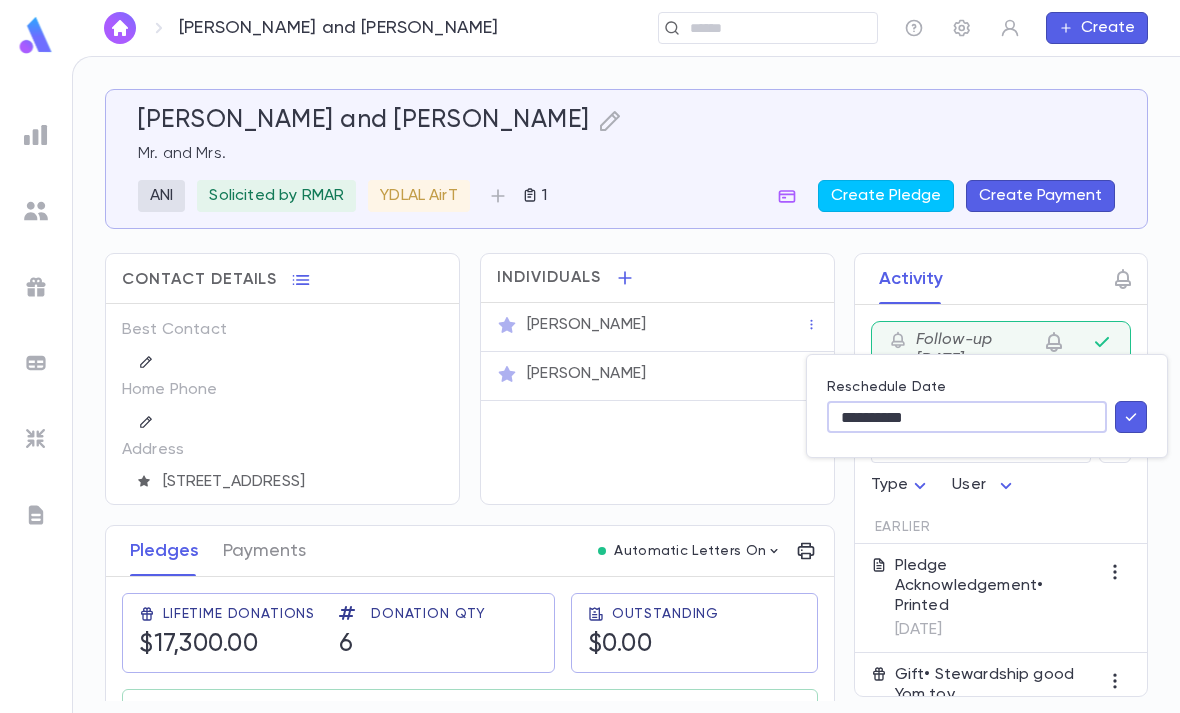 click at bounding box center (590, 356) 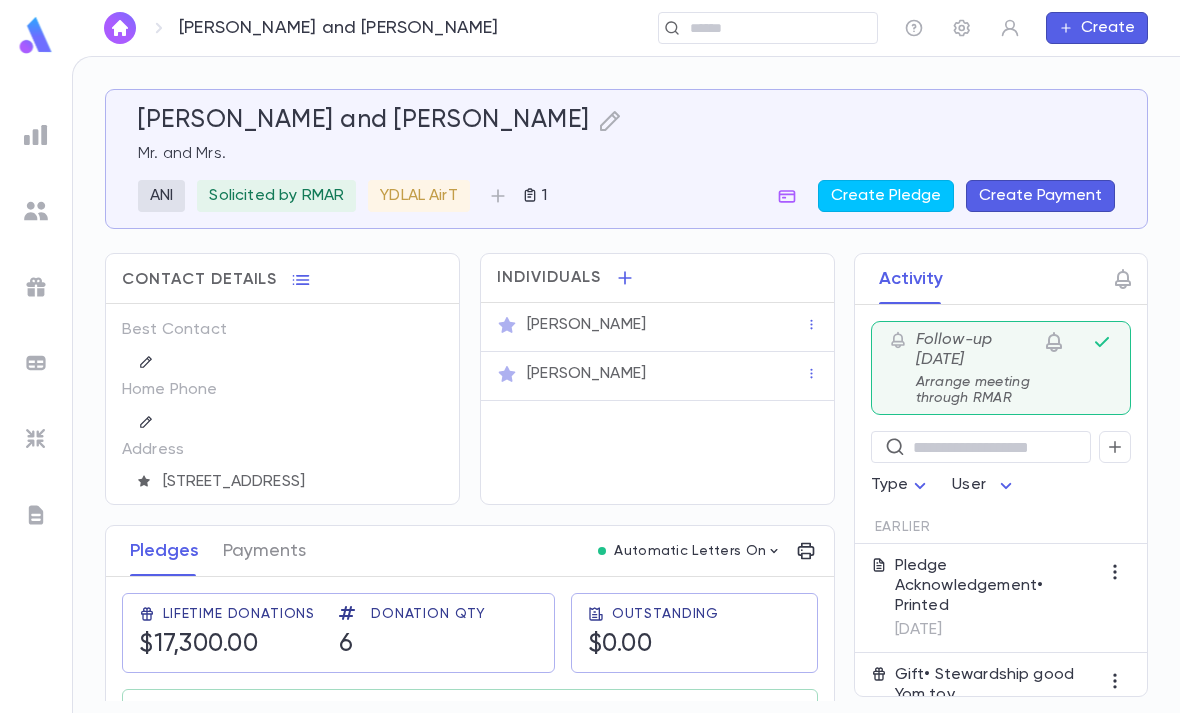click 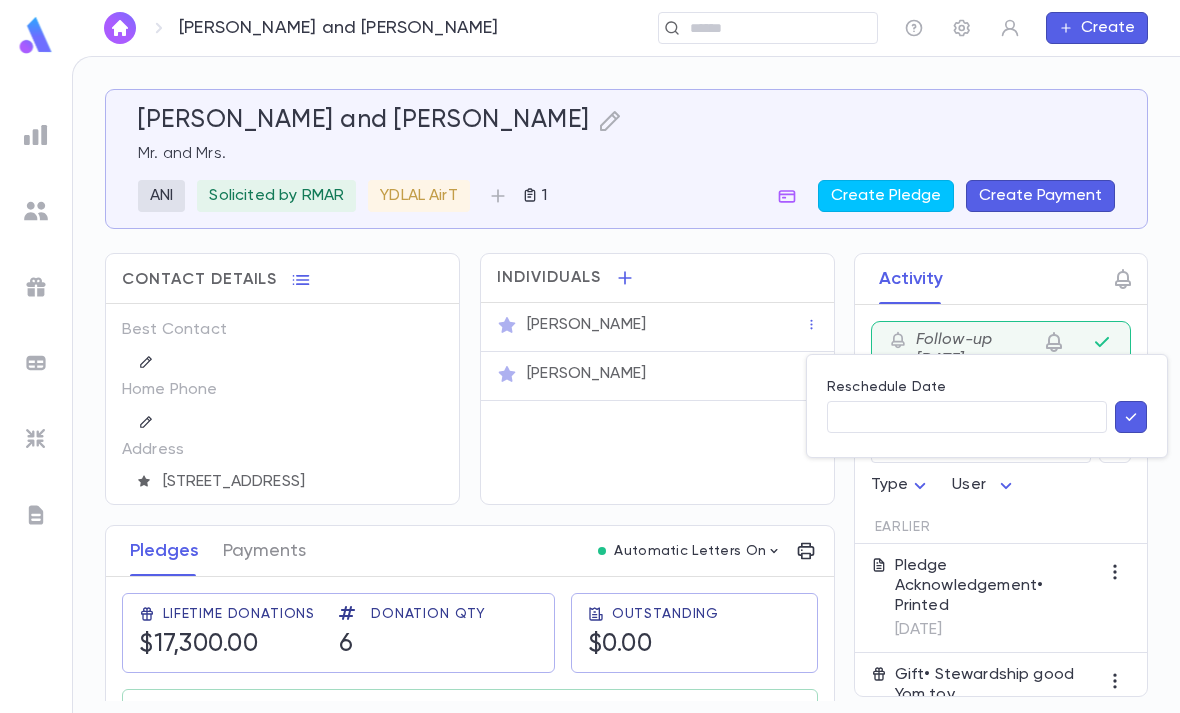 click on "Reschedule Date" at bounding box center [967, 417] 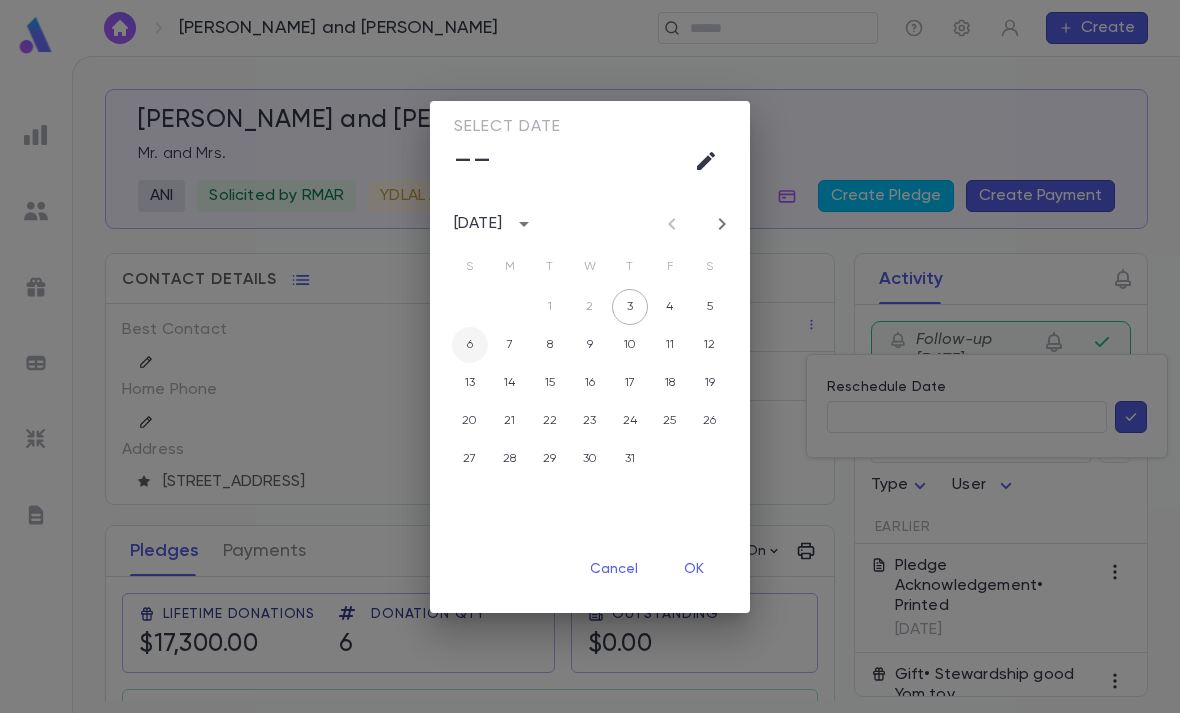 click on "6" at bounding box center [470, 345] 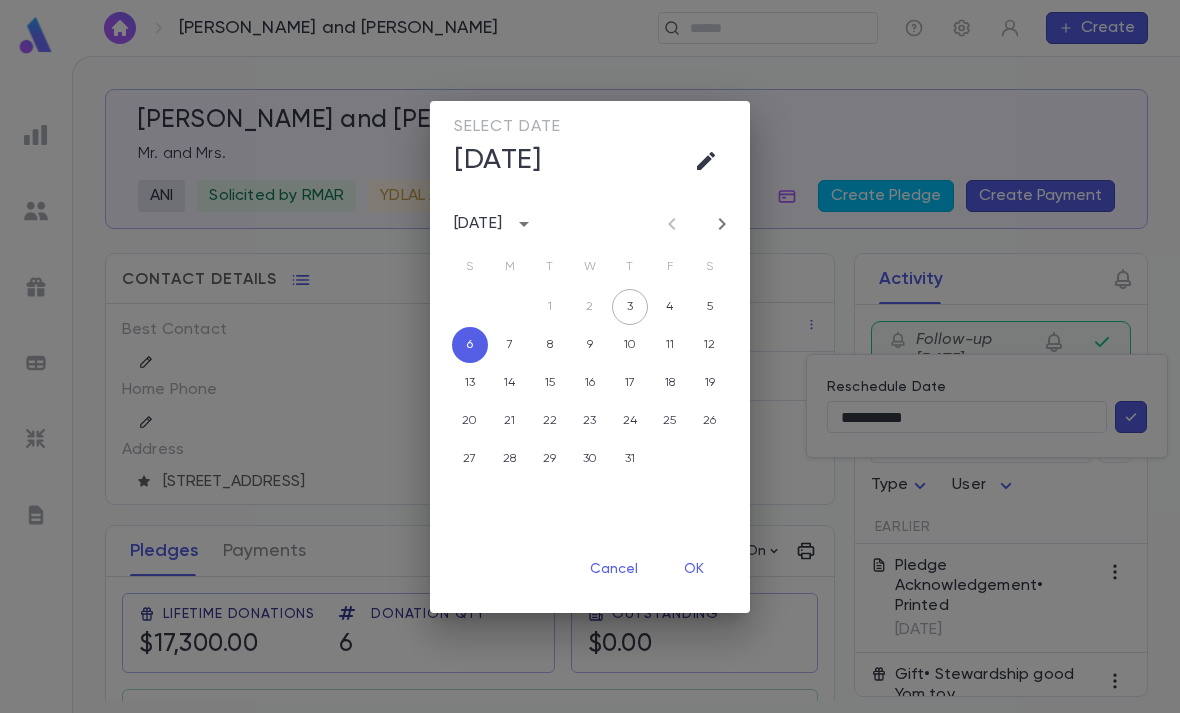 click on "OK" at bounding box center (694, 570) 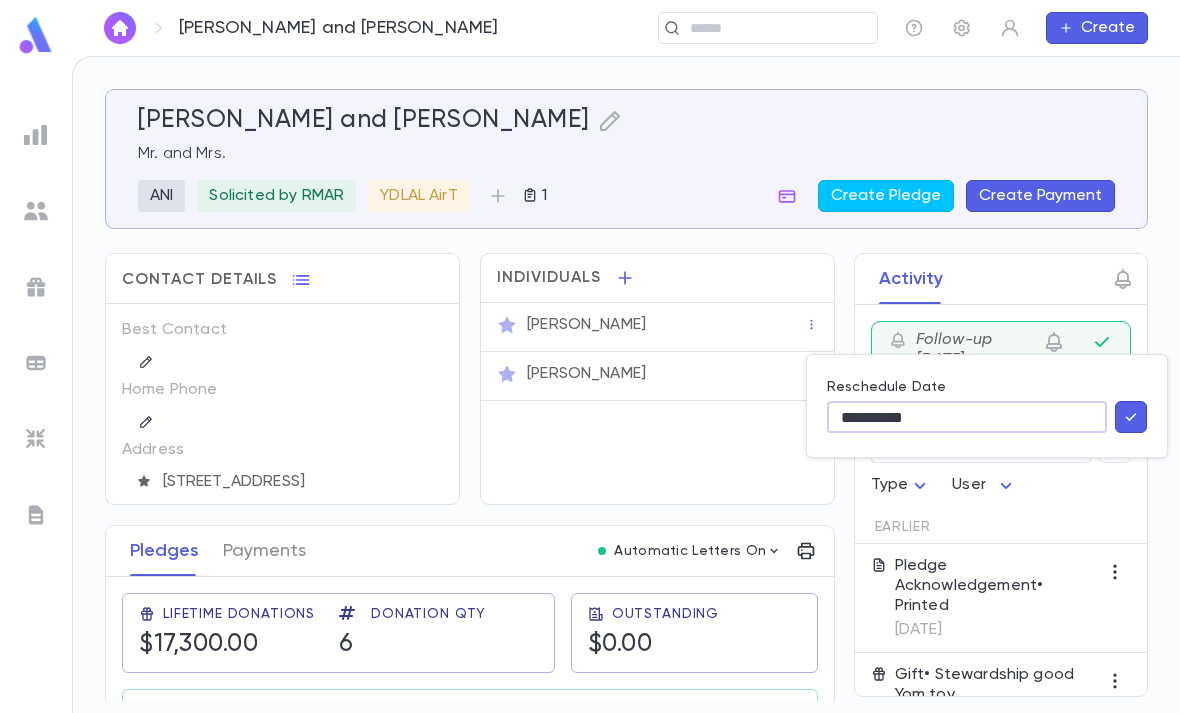 click 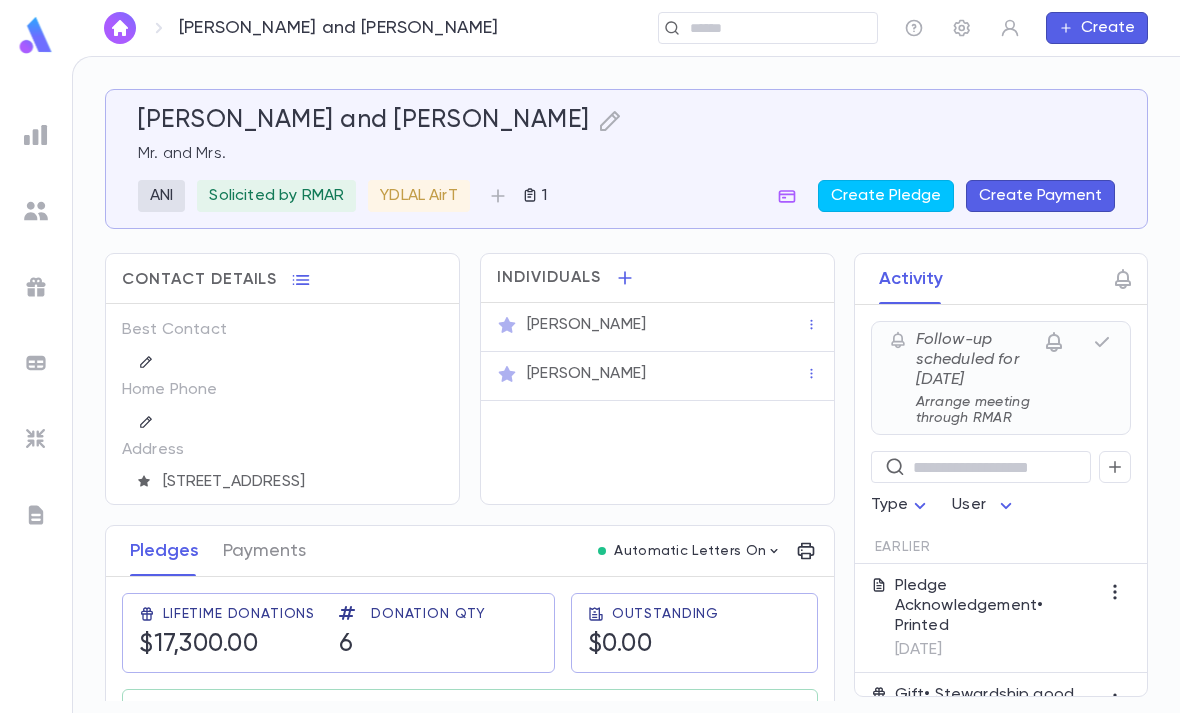 click at bounding box center [36, 35] 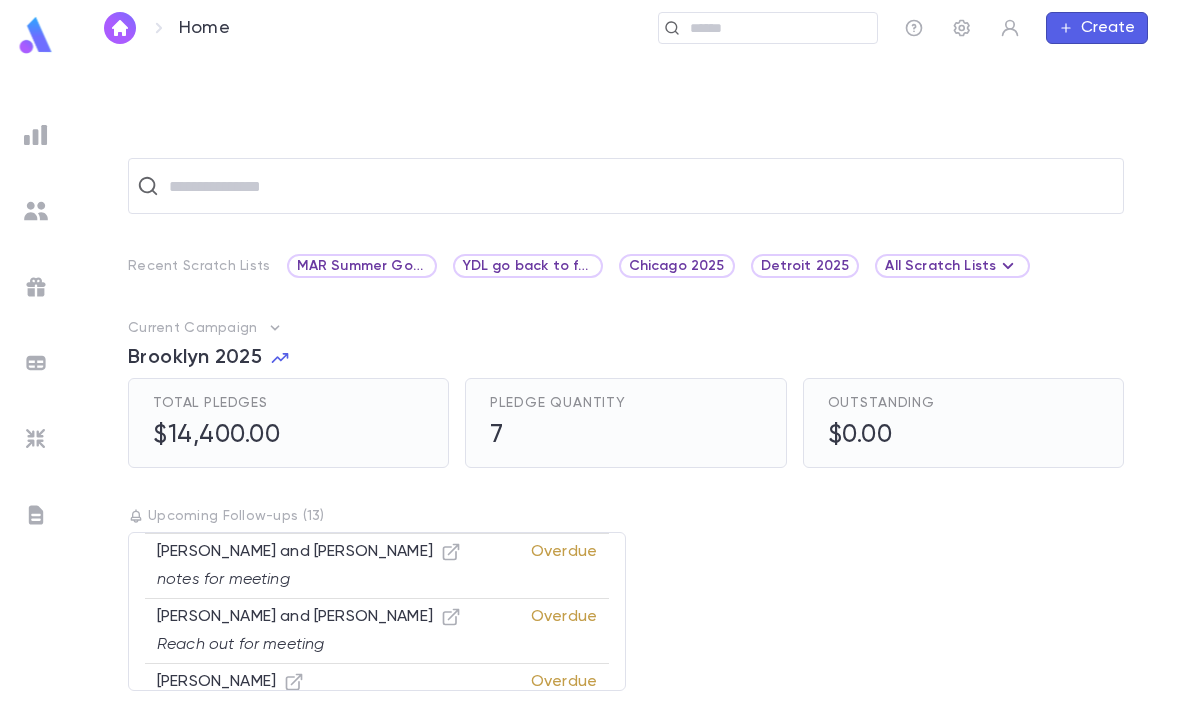 scroll, scrollTop: 547, scrollLeft: 0, axis: vertical 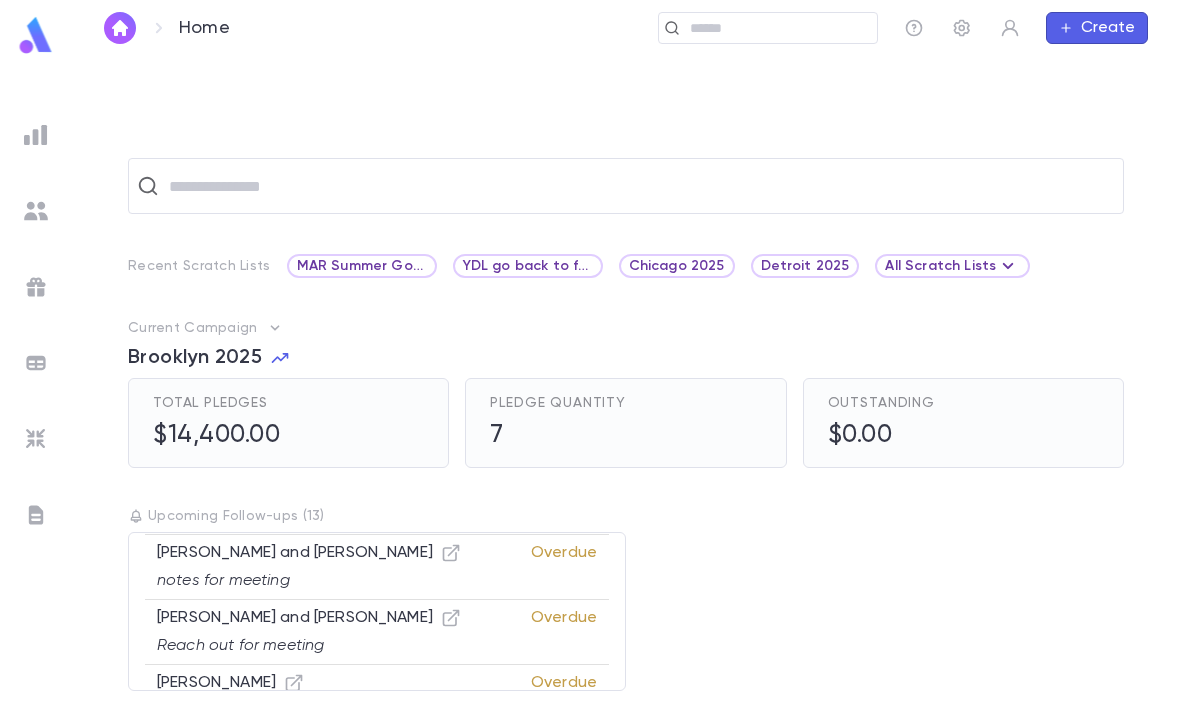 click 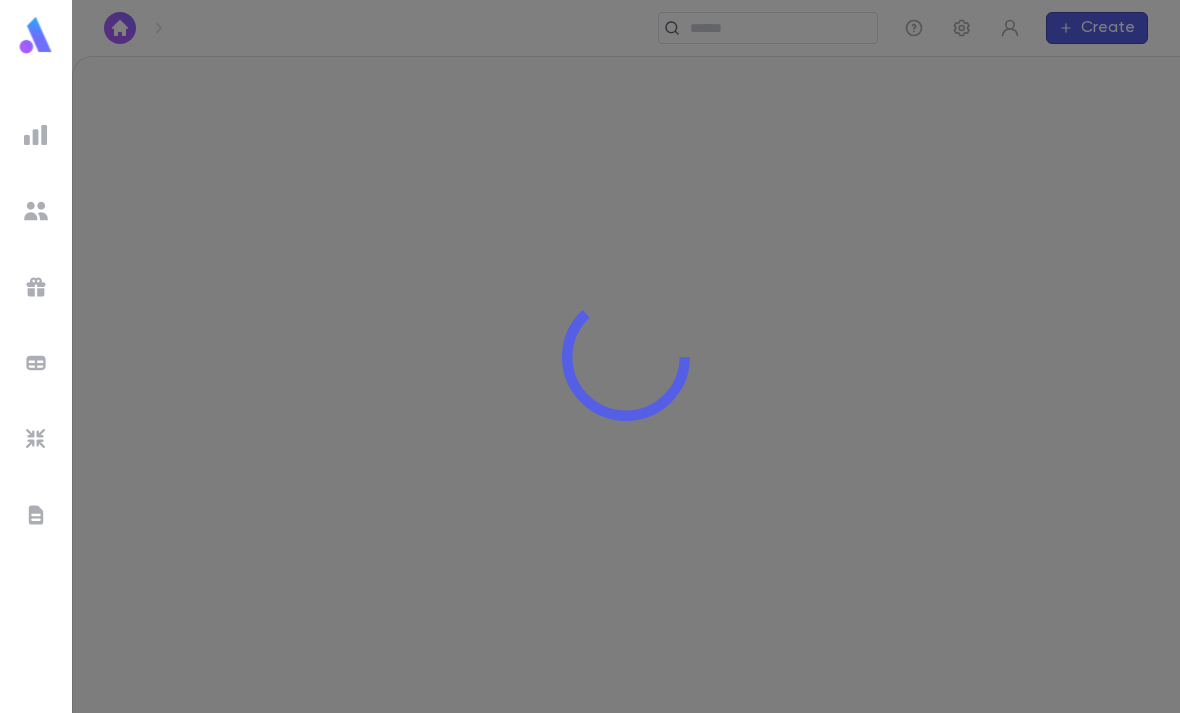scroll, scrollTop: 0, scrollLeft: 0, axis: both 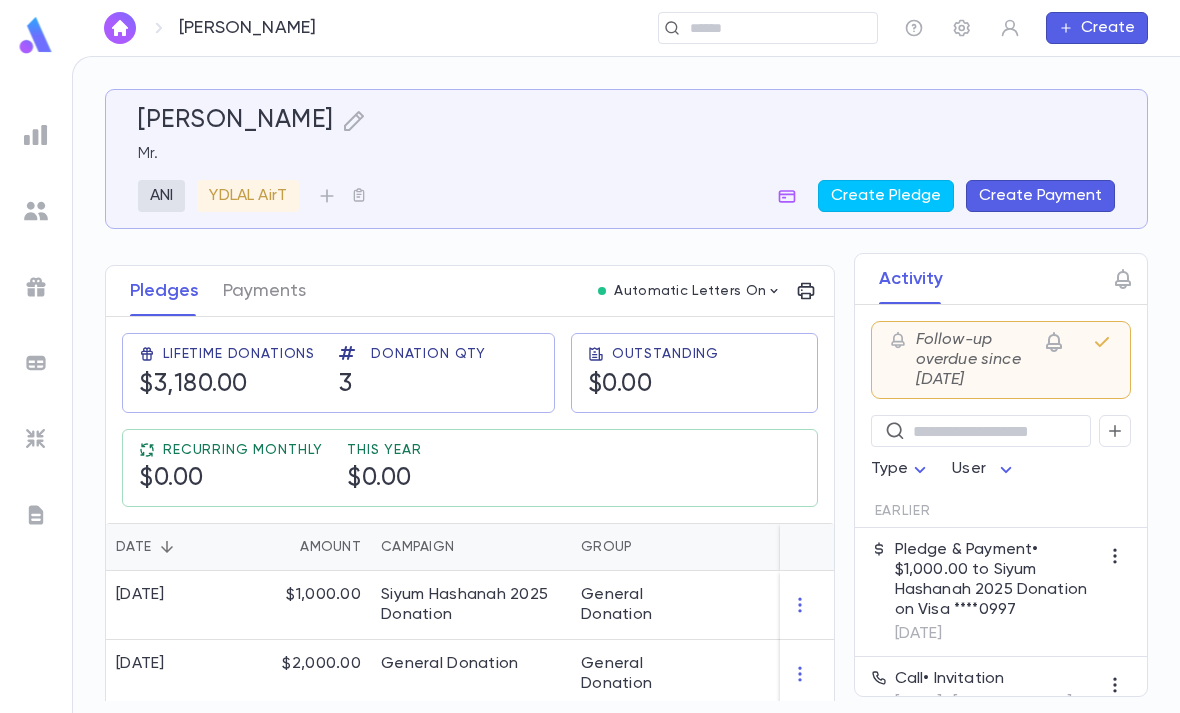 click at bounding box center (36, 35) 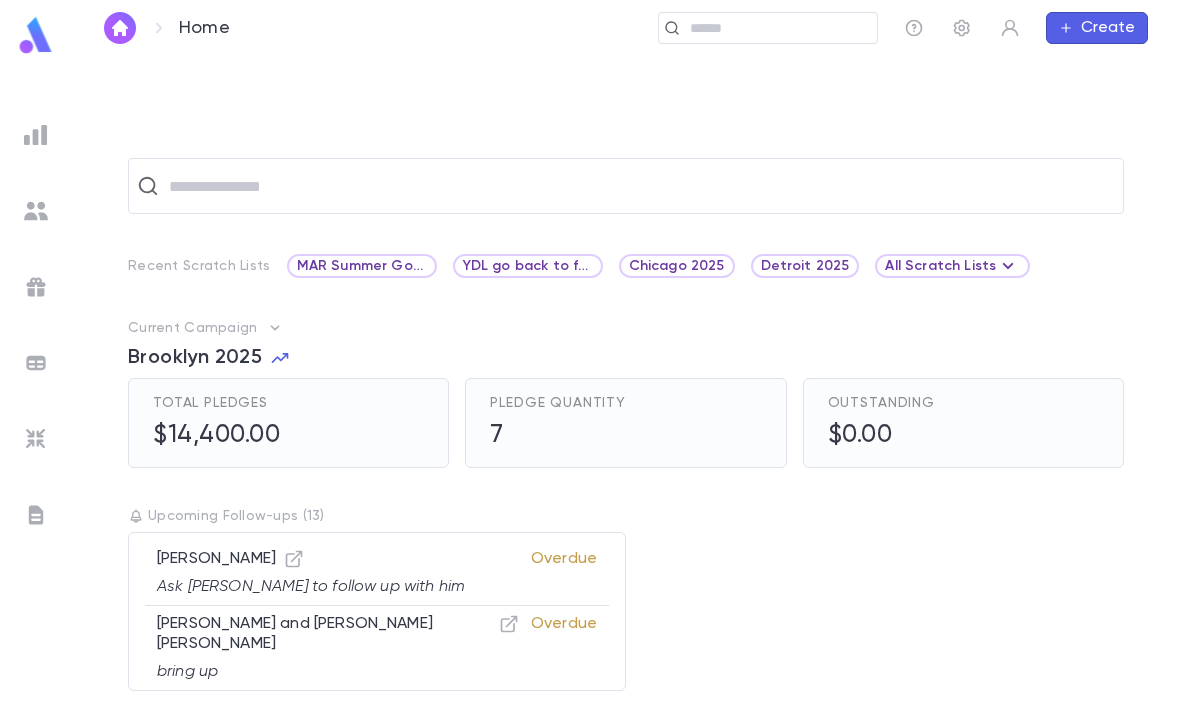scroll, scrollTop: 0, scrollLeft: 0, axis: both 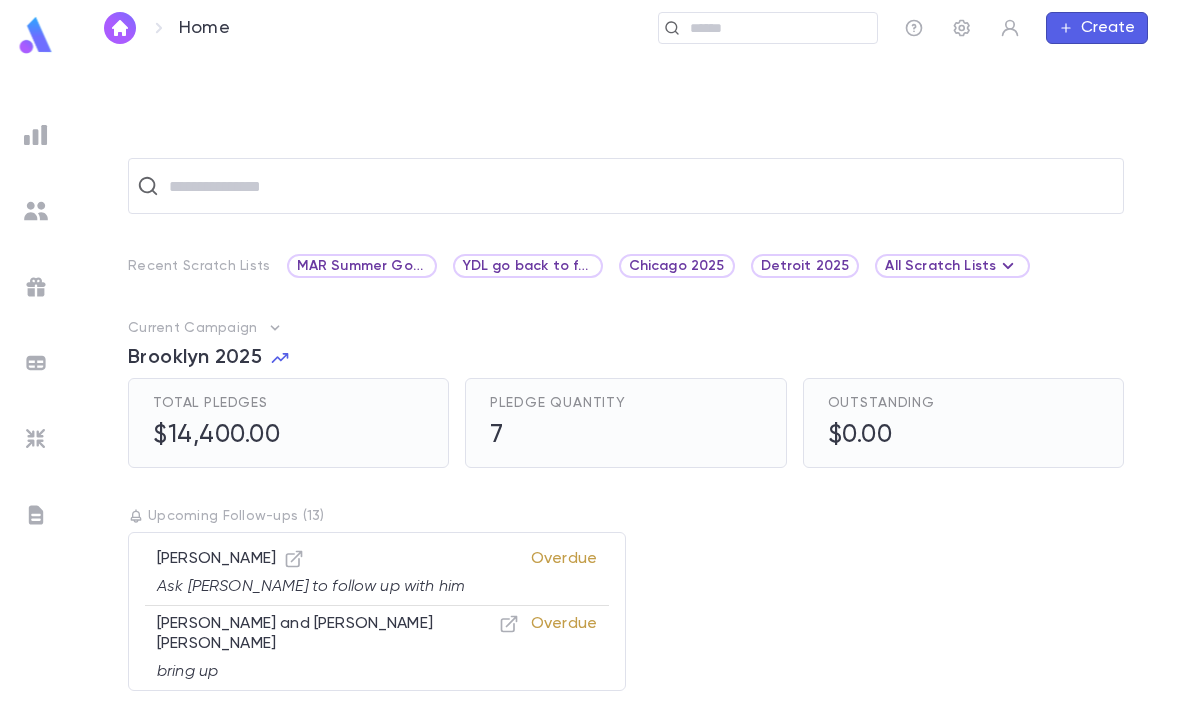 click at bounding box center (776, 28) 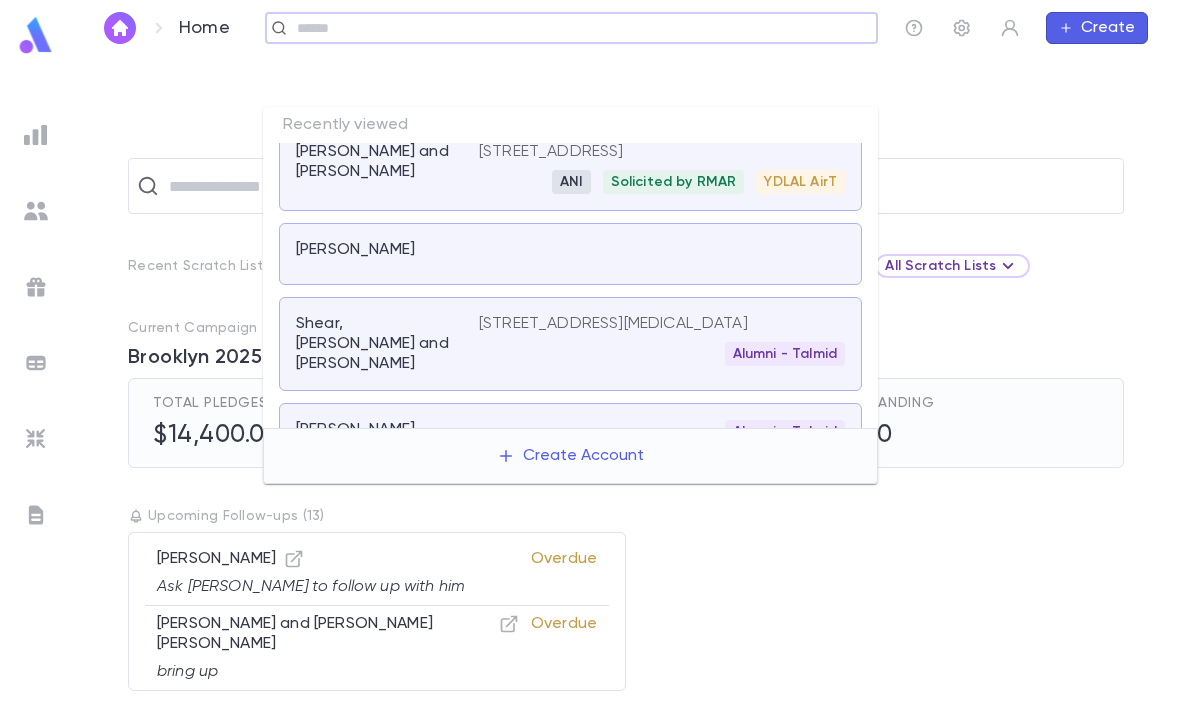 scroll, scrollTop: 103, scrollLeft: 0, axis: vertical 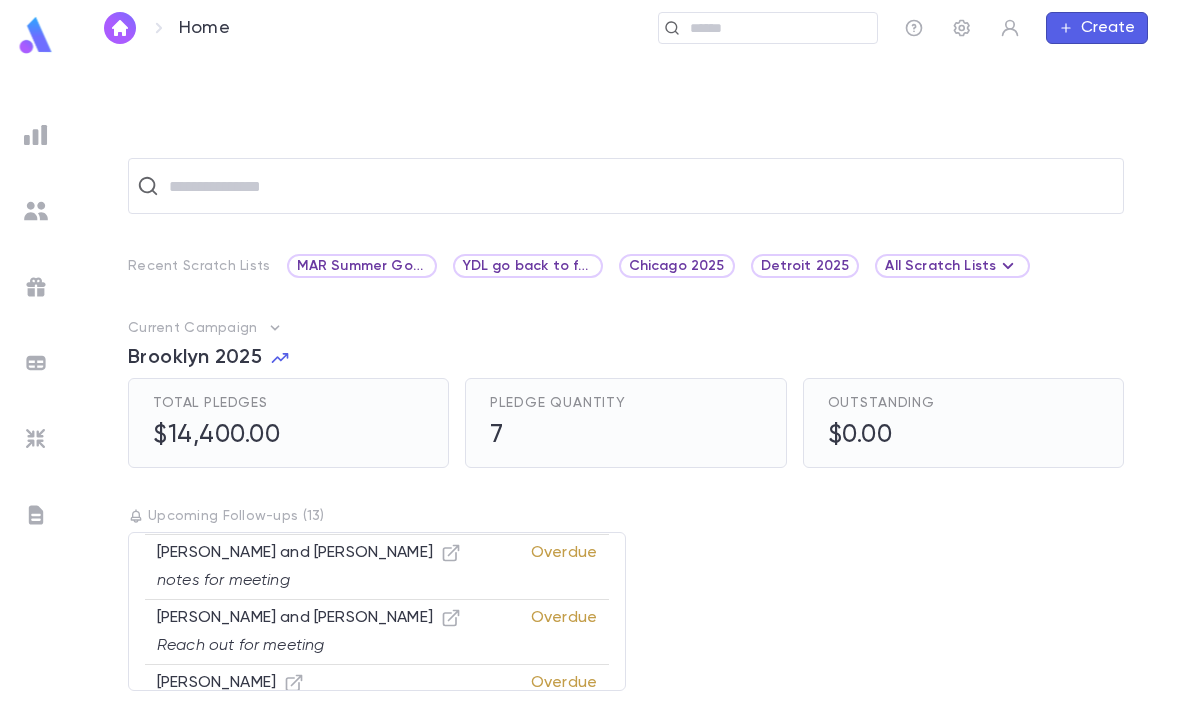 click on "[PERSON_NAME]" at bounding box center [230, 683] 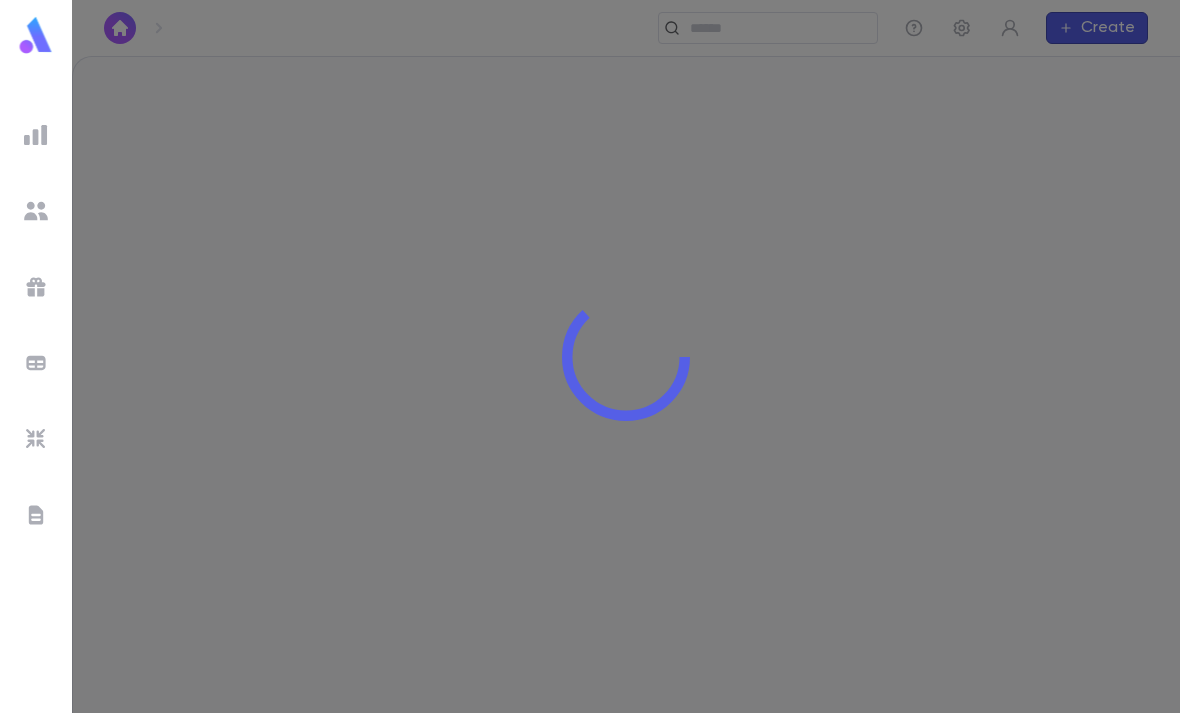 scroll, scrollTop: 0, scrollLeft: 0, axis: both 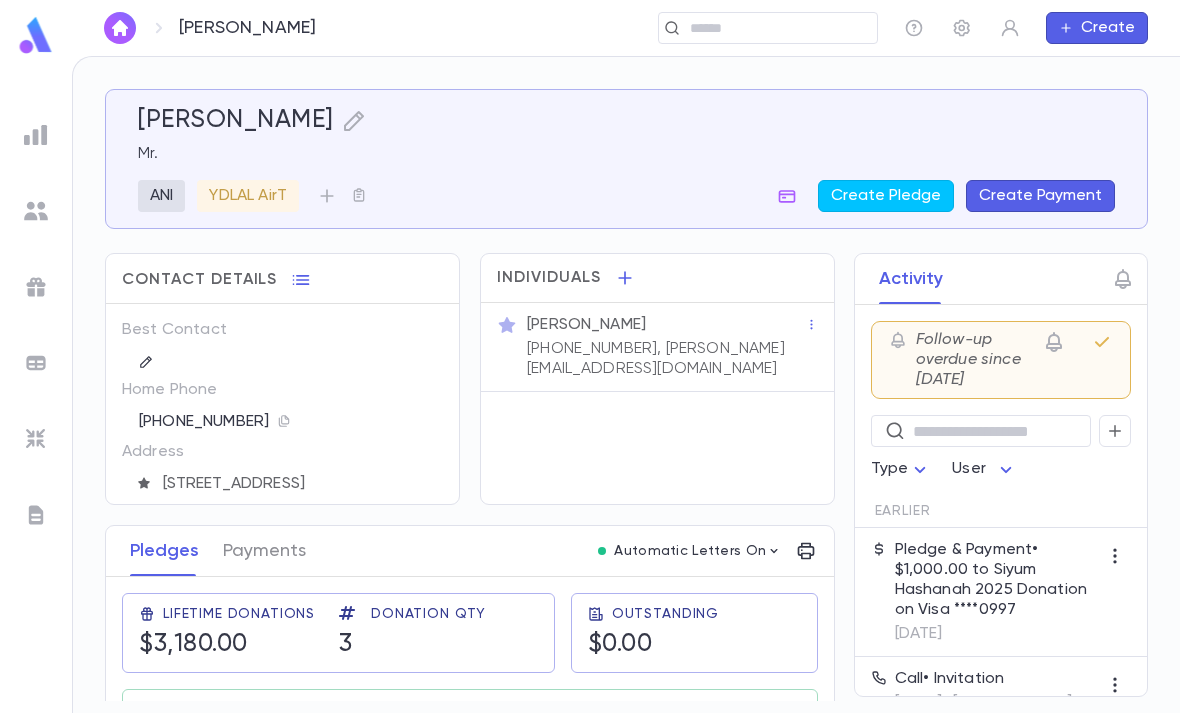 click on "[STREET_ADDRESS]" at bounding box center (291, 483) 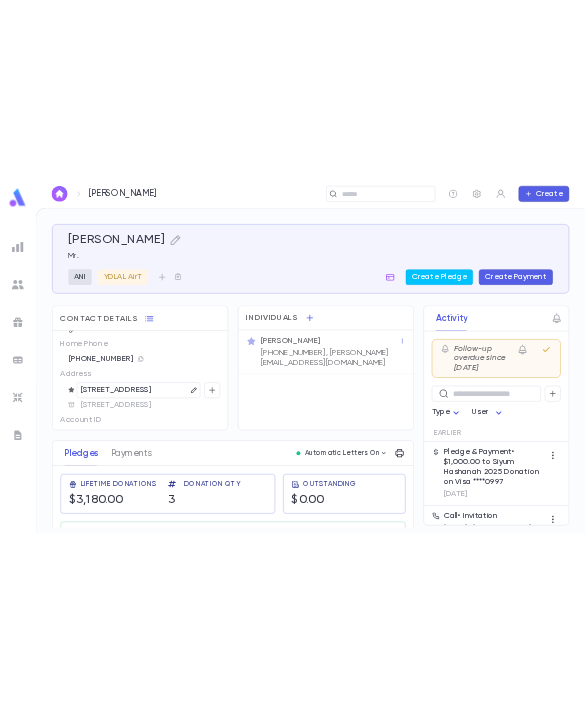 scroll, scrollTop: 81, scrollLeft: 0, axis: vertical 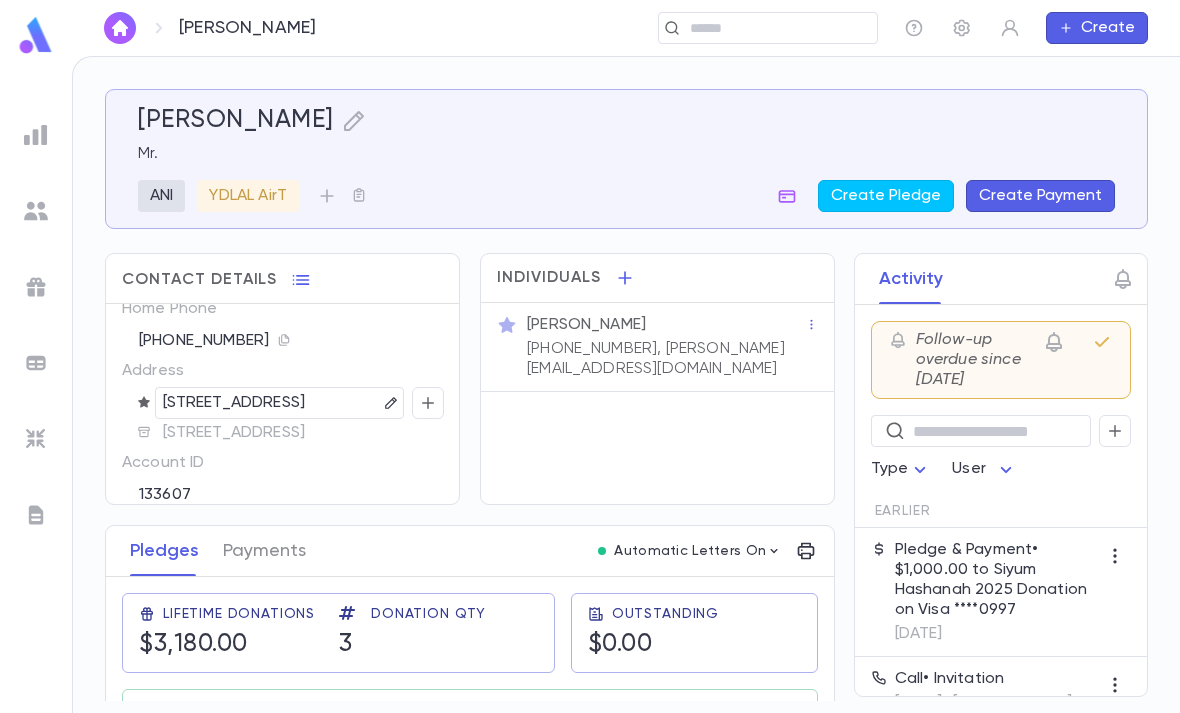 click on "[STREET_ADDRESS]" at bounding box center (234, 403) 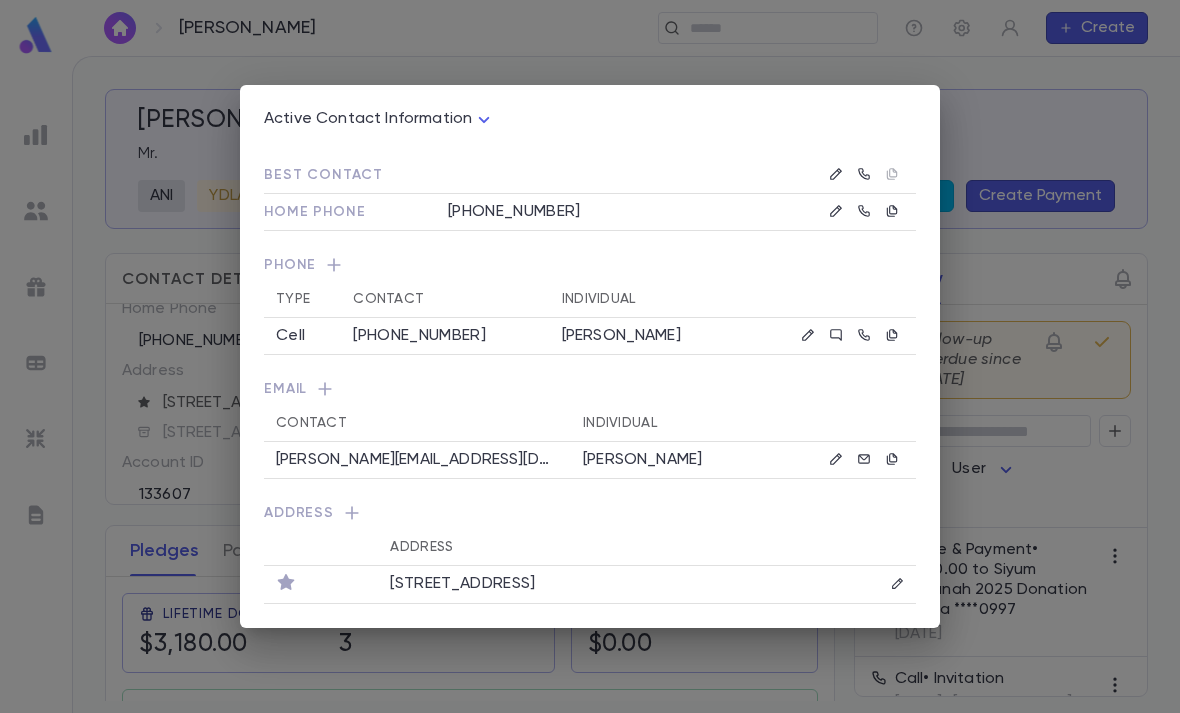 click on "[STREET_ADDRESS]" at bounding box center (598, 585) 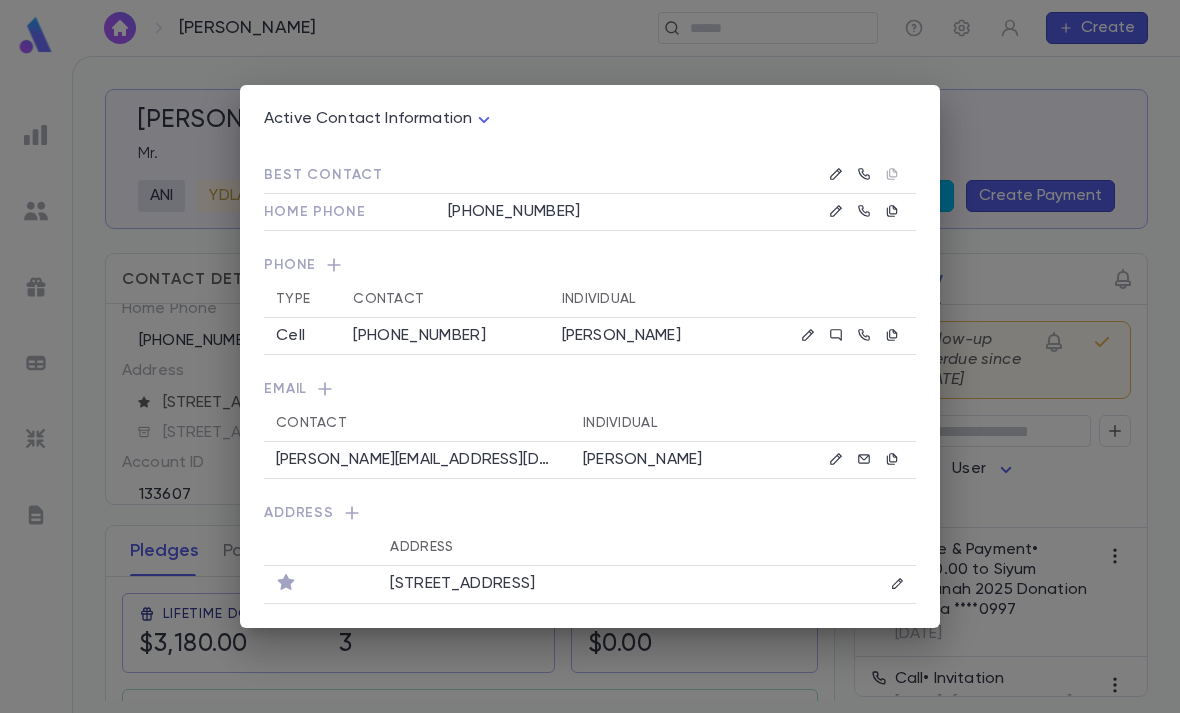click on "[STREET_ADDRESS]" at bounding box center [598, 585] 